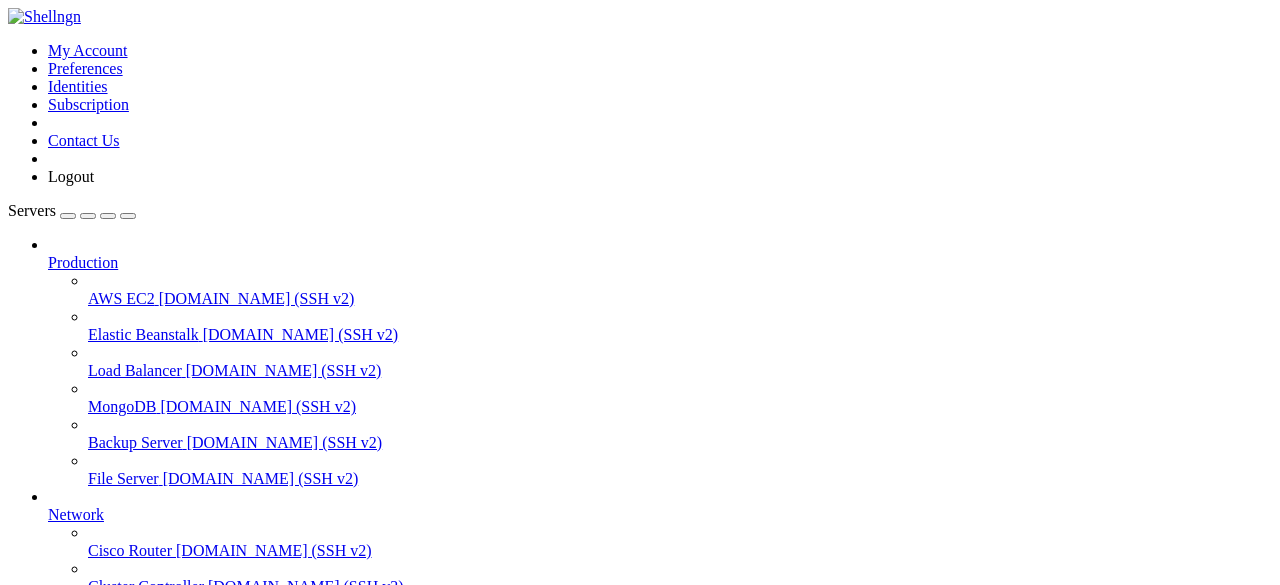 scroll, scrollTop: 0, scrollLeft: 0, axis: both 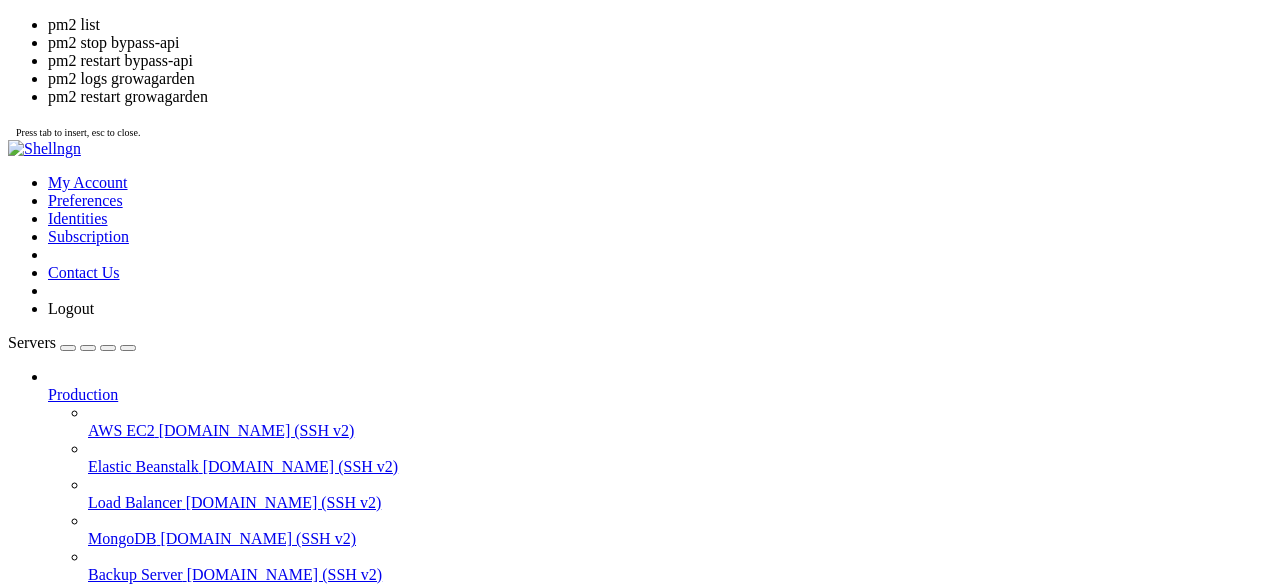 drag, startPoint x: 219, startPoint y: 1526, endPoint x: 186, endPoint y: 1529, distance: 33.13608 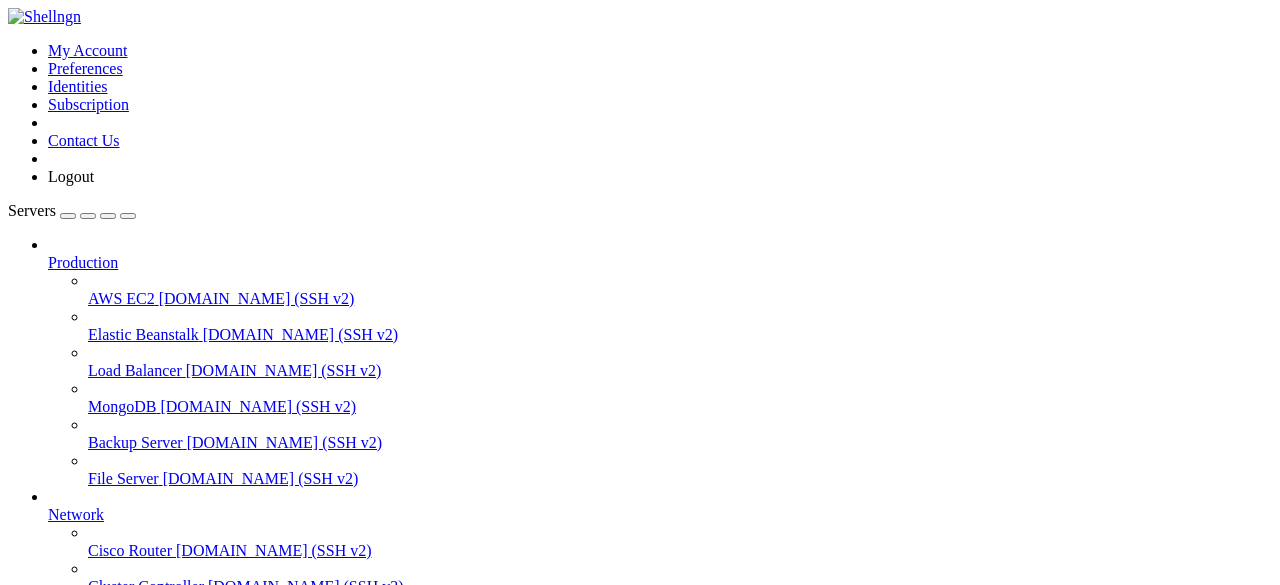 click at bounding box center (16, 1139) 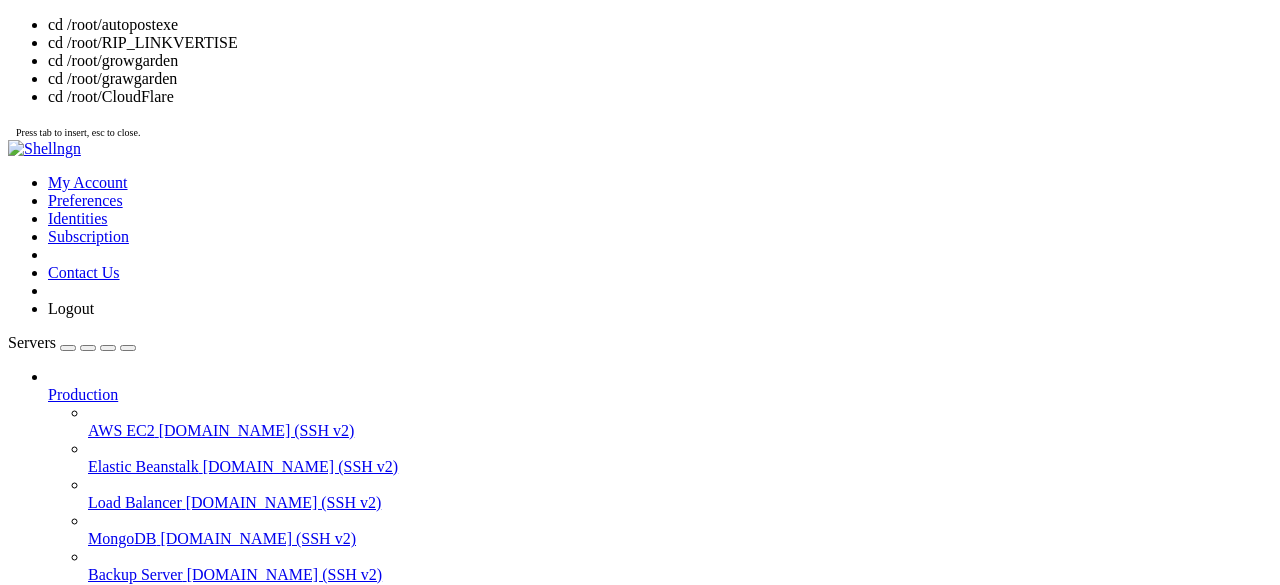 scroll, scrollTop: 9, scrollLeft: 2, axis: both 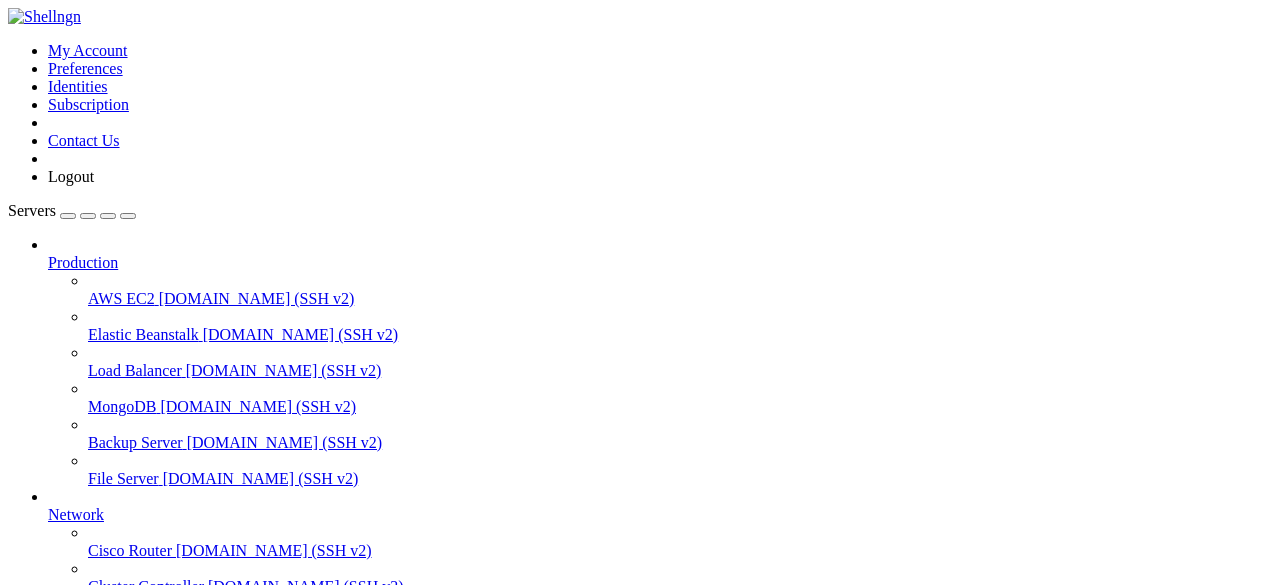 drag, startPoint x: 454, startPoint y: 27, endPoint x: 618, endPoint y: 220, distance: 253.26863 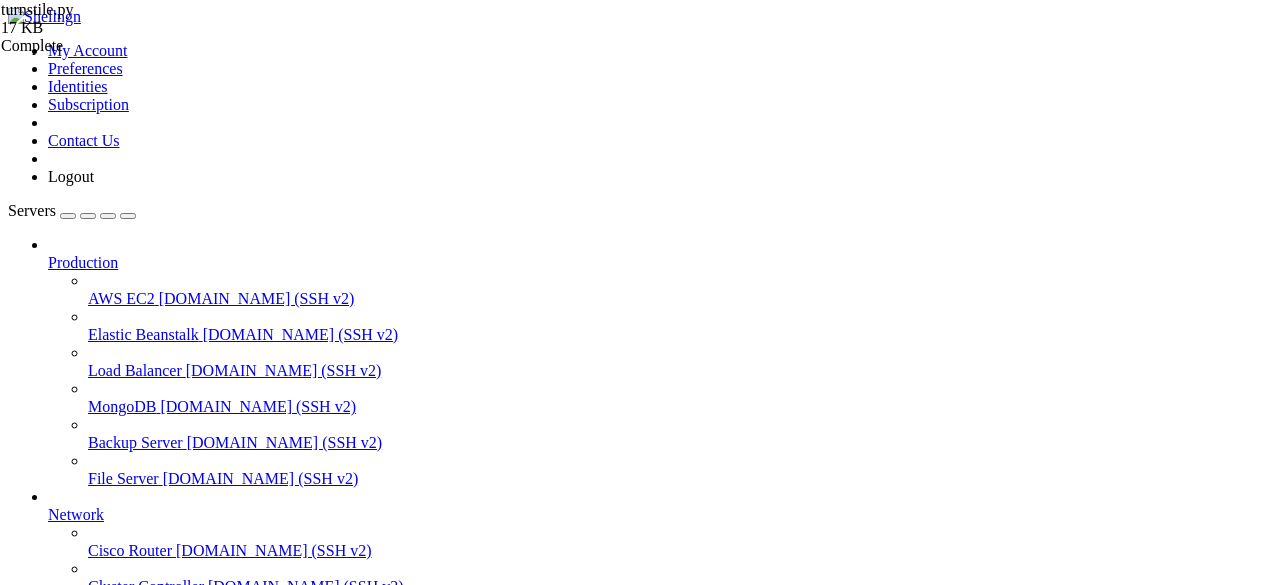 click at bounding box center [16, 1706] 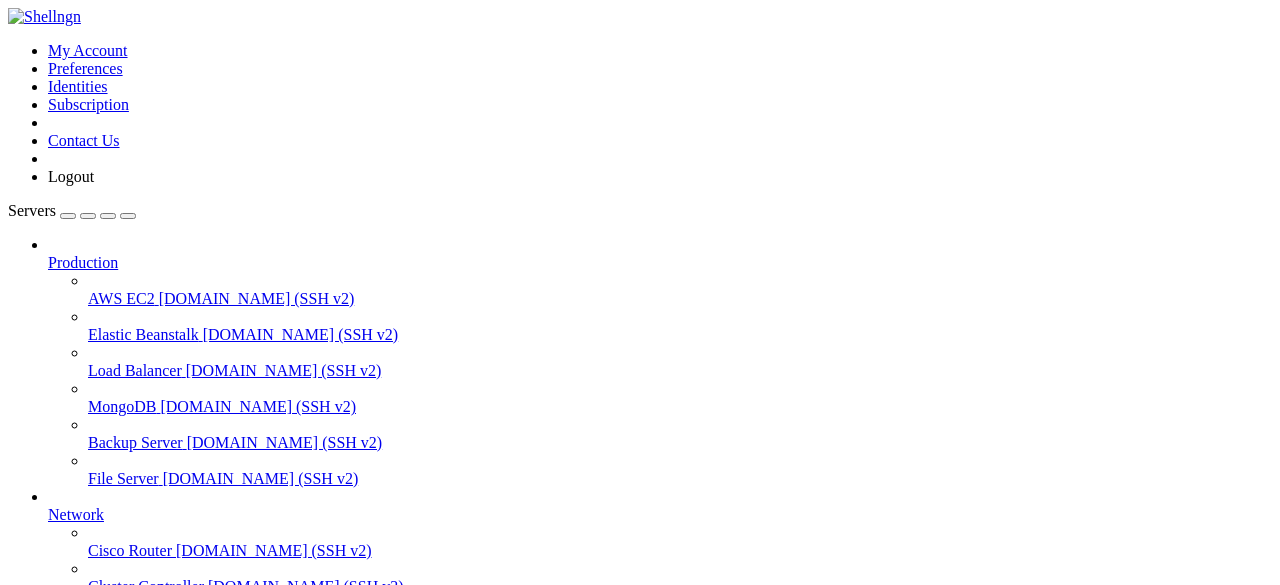 click on "grow a garden" at bounding box center [94, 798] 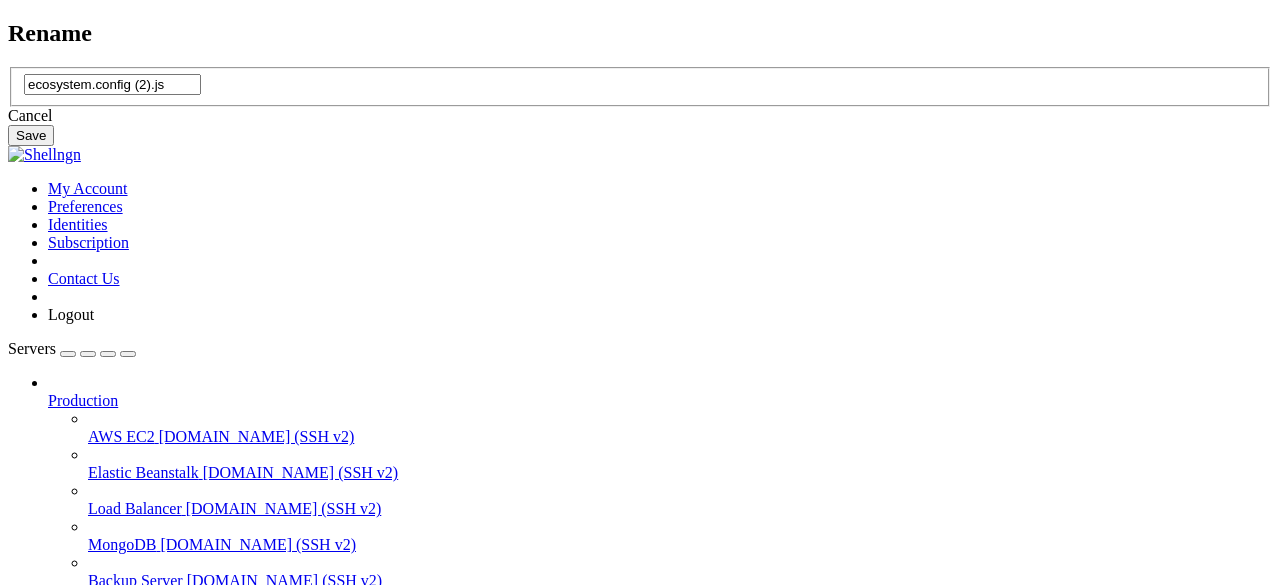 click on "ecosystem.config (2).js" at bounding box center (112, 84) 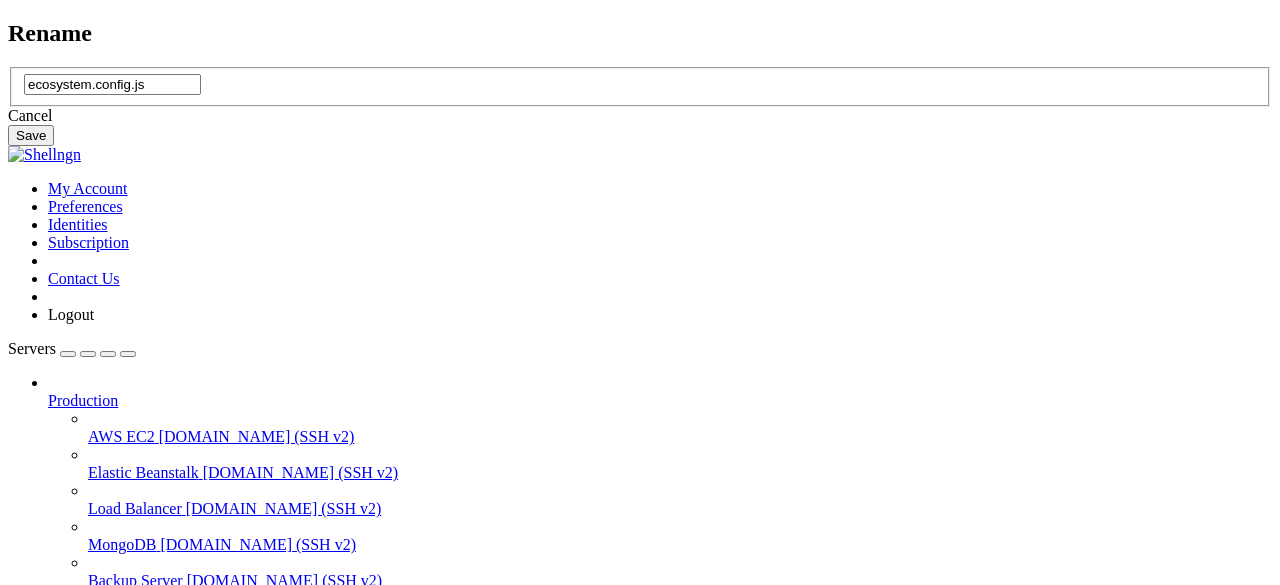 type on "ecosystem.config.js" 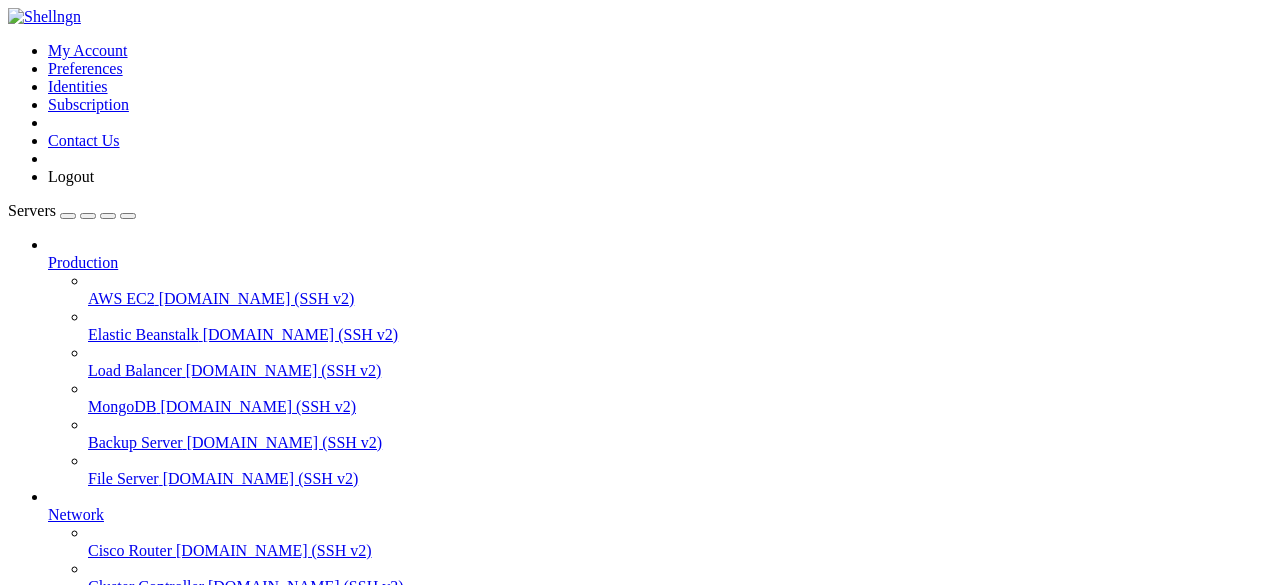 click at bounding box center [48, 798] 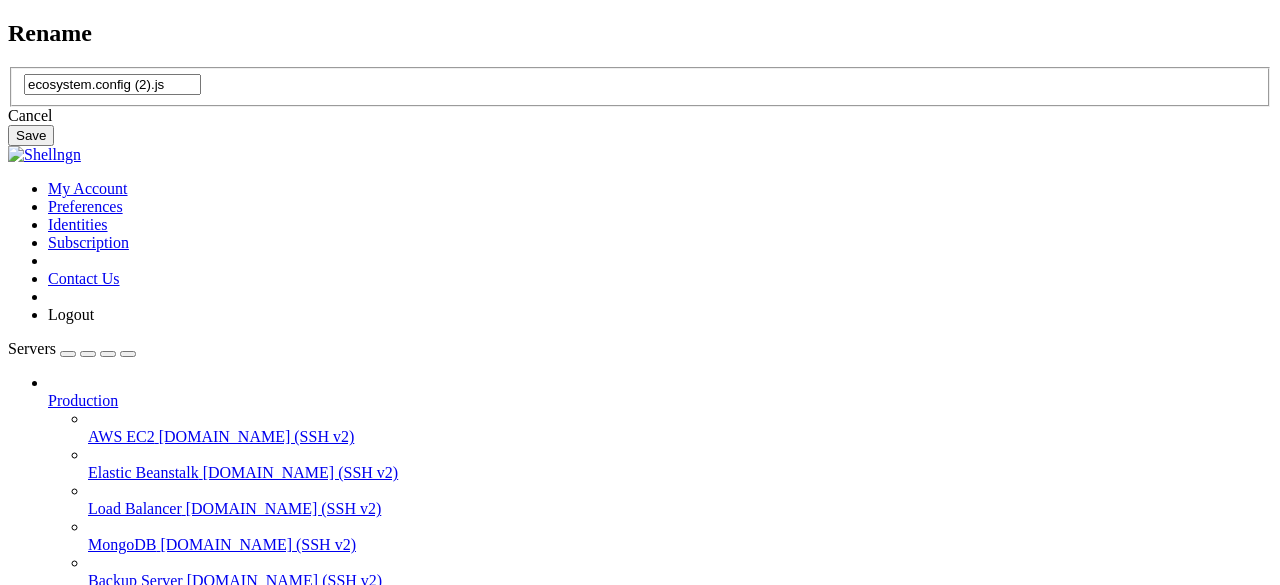 click on "ecosystem.config (2).js" at bounding box center (112, 84) 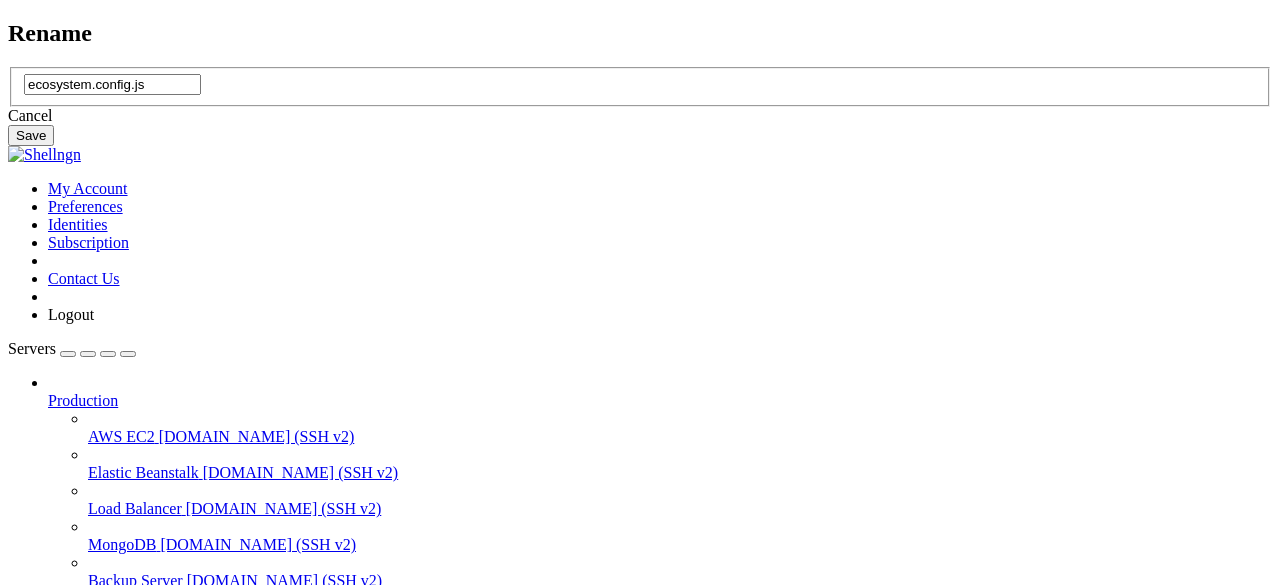 type on "ecosystem.config.js" 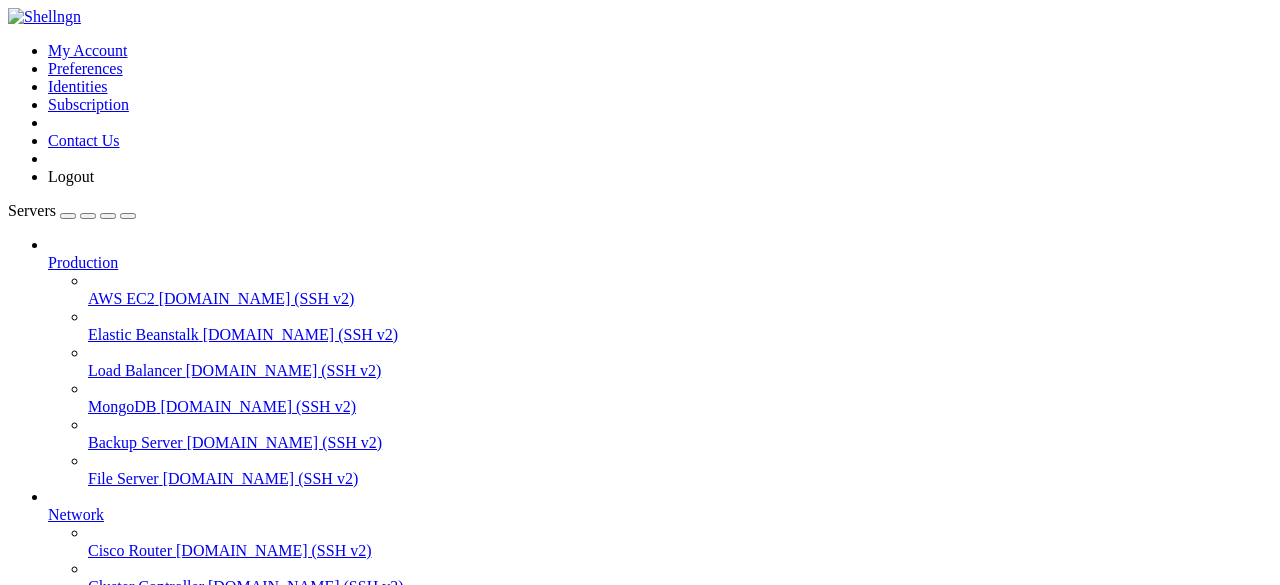 click on "grow a garden
" at bounding box center [660, 808] 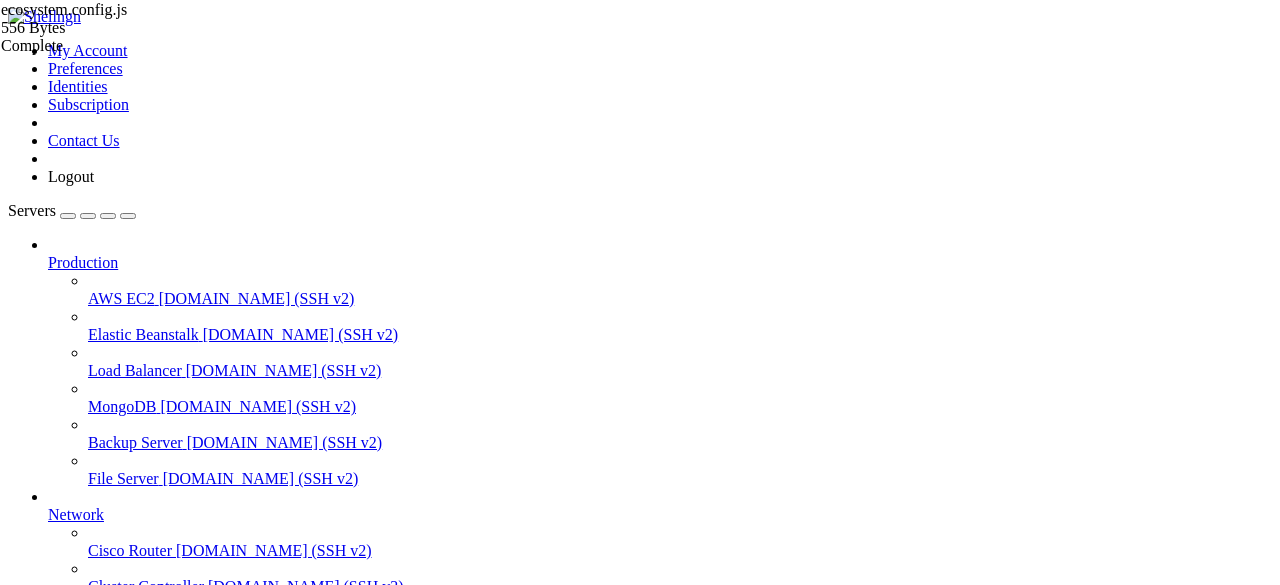 drag, startPoint x: 890, startPoint y: 146, endPoint x: 222, endPoint y: 0, distance: 683.769 